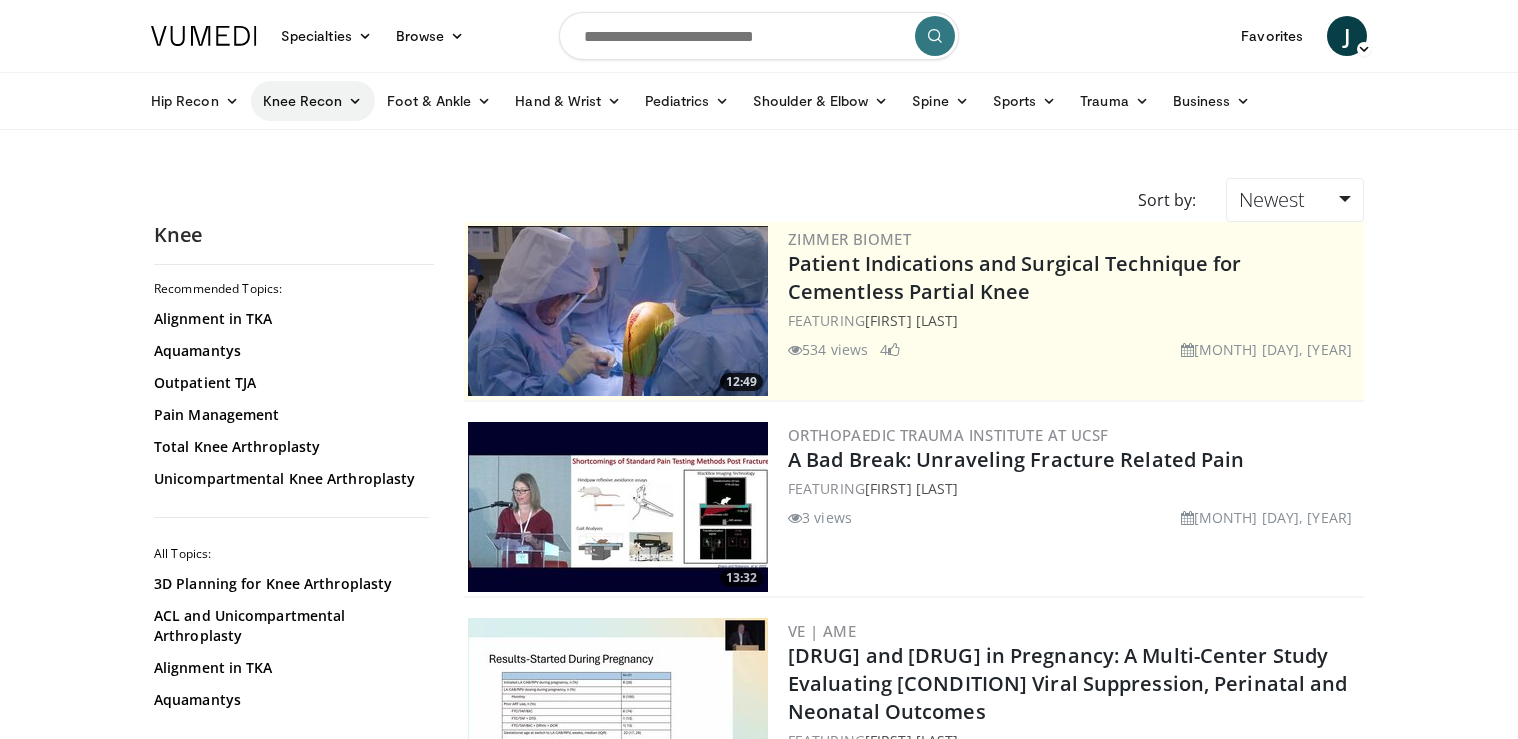 scroll, scrollTop: 0, scrollLeft: 0, axis: both 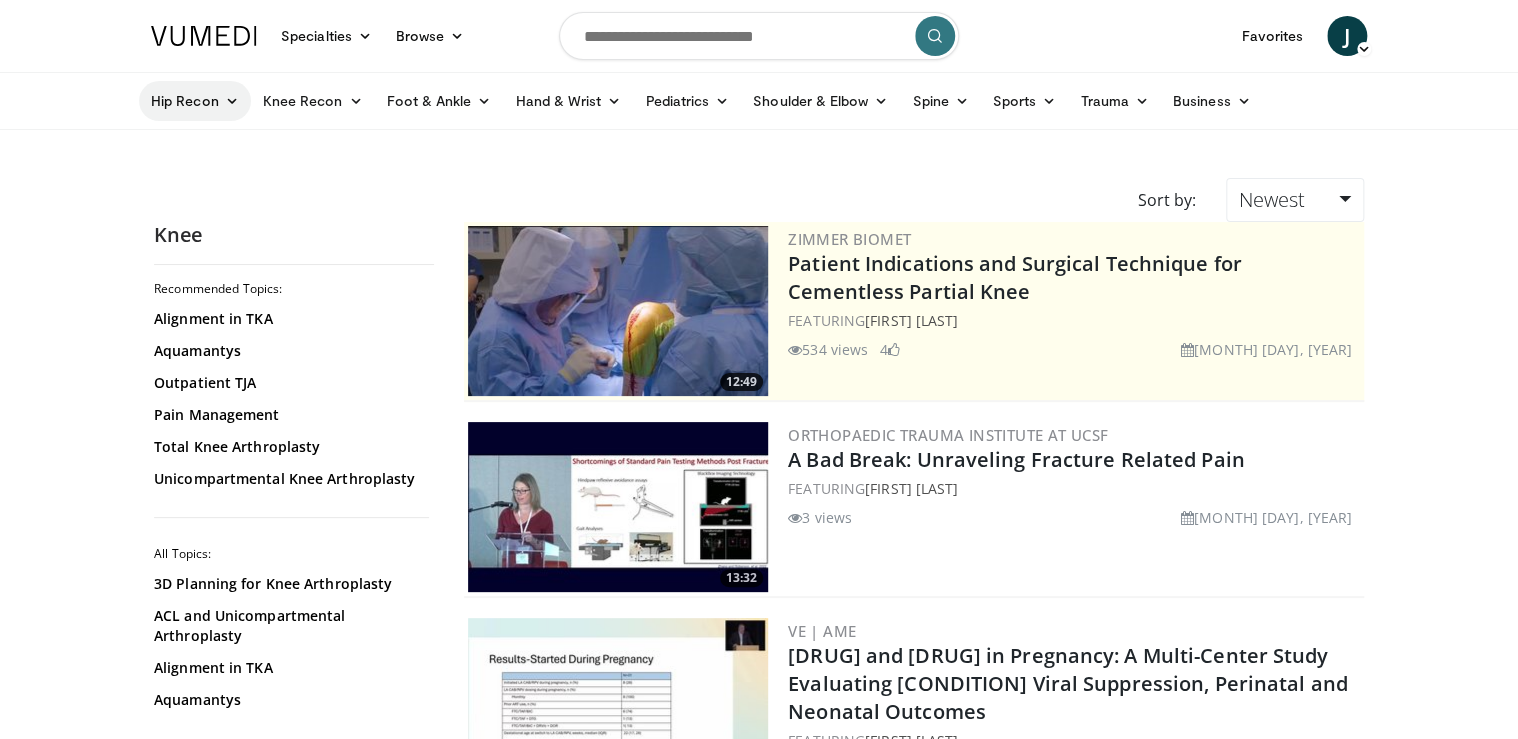 click at bounding box center (232, 101) 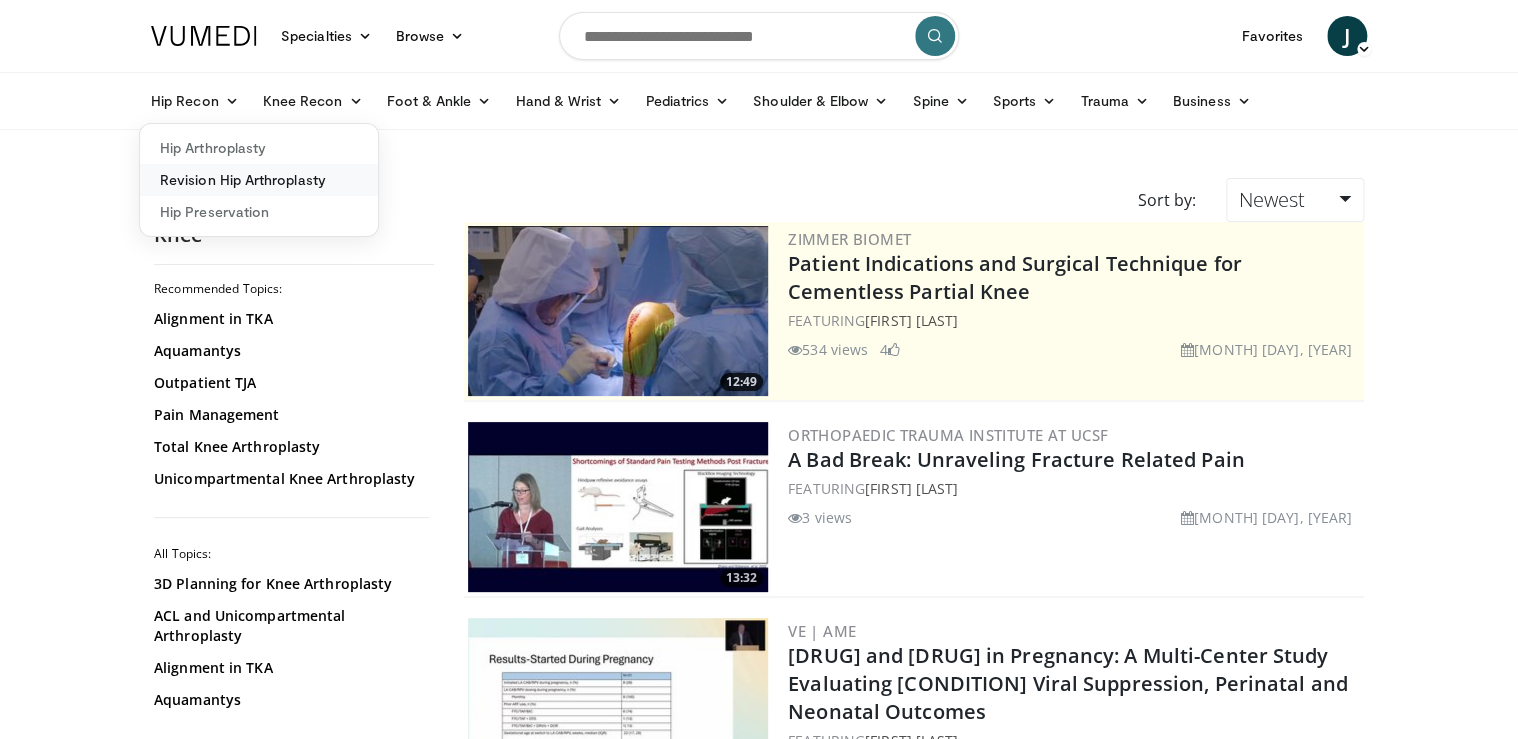 click on "Revision Hip Arthroplasty" at bounding box center [259, 180] 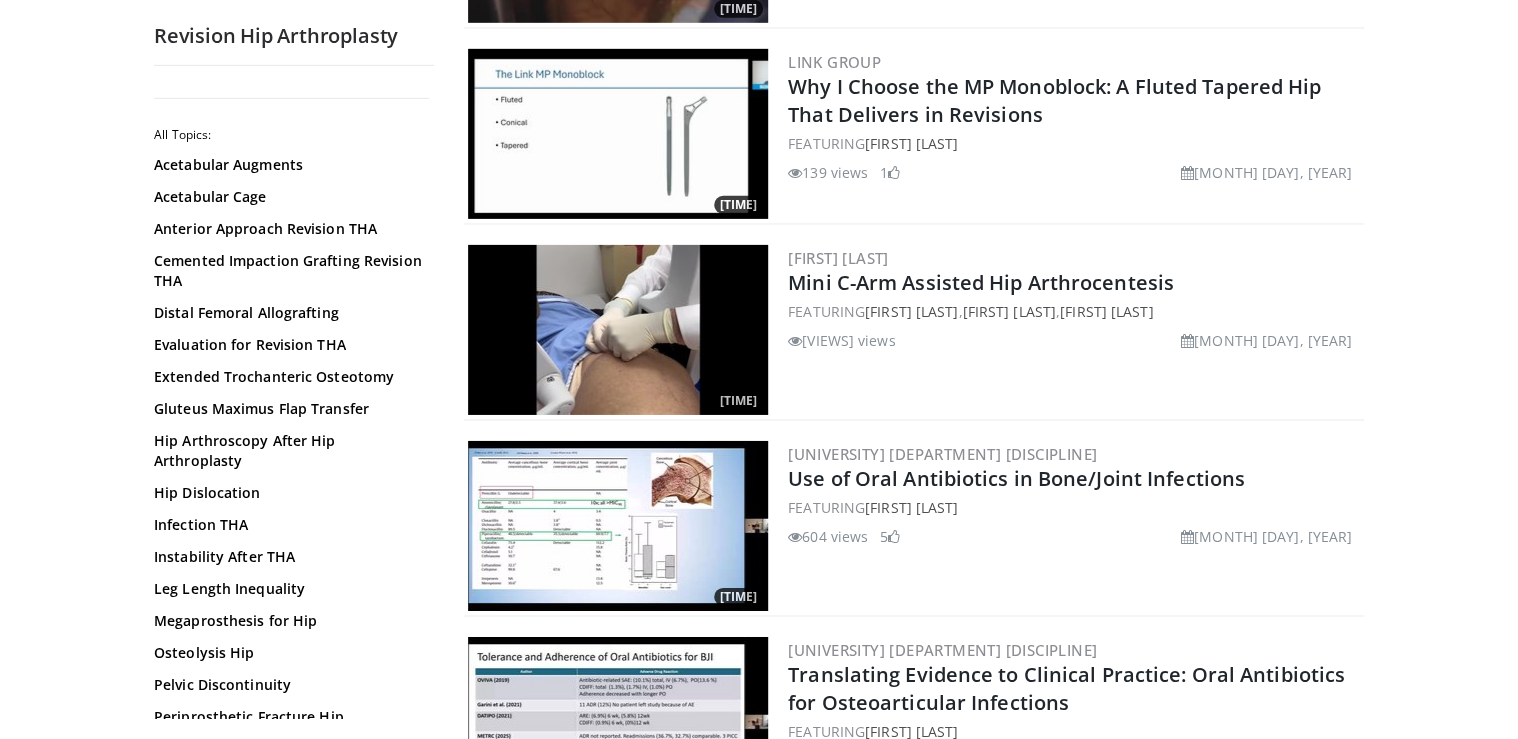 scroll, scrollTop: 3119, scrollLeft: 0, axis: vertical 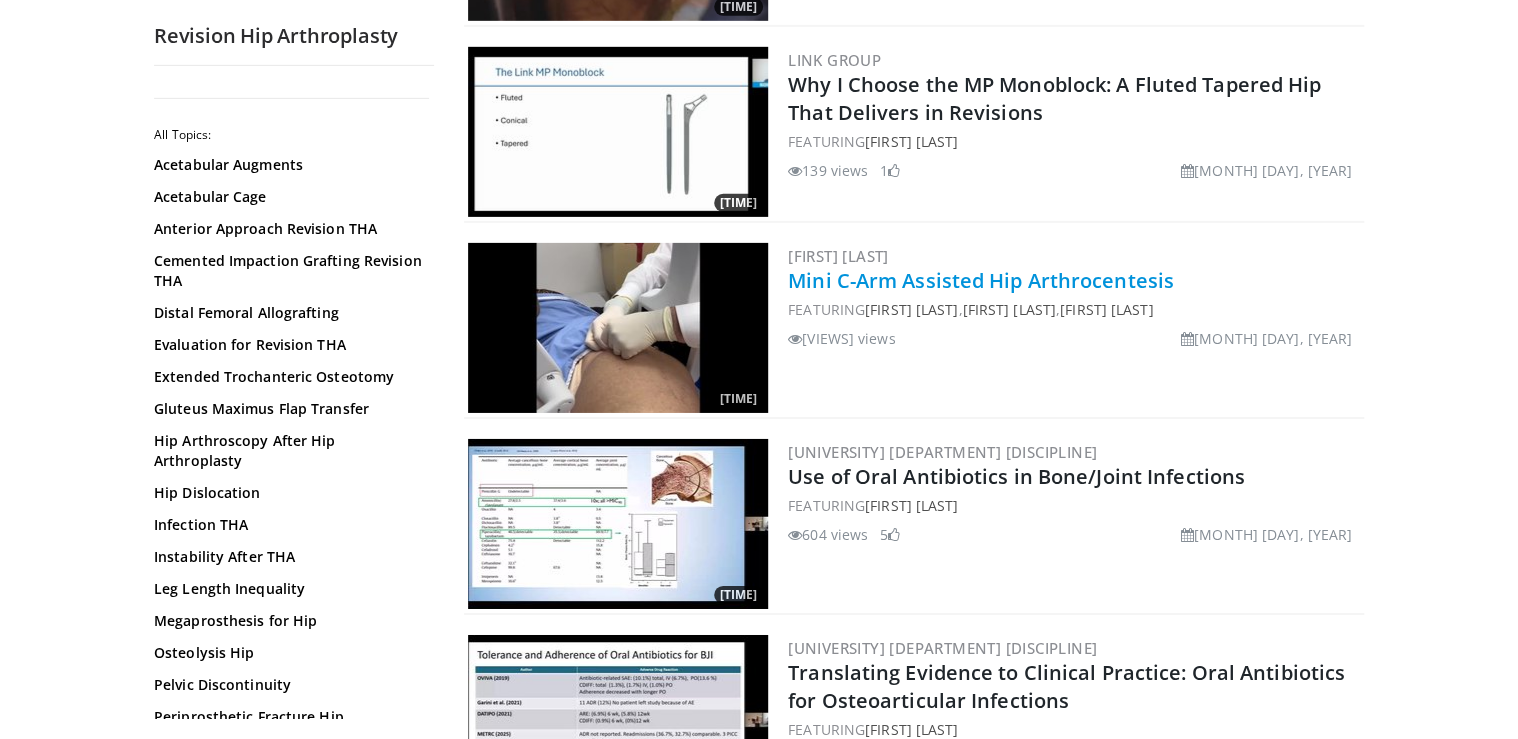 click on "Mini C-Arm Assisted Hip Arthrocentesis" at bounding box center (981, 280) 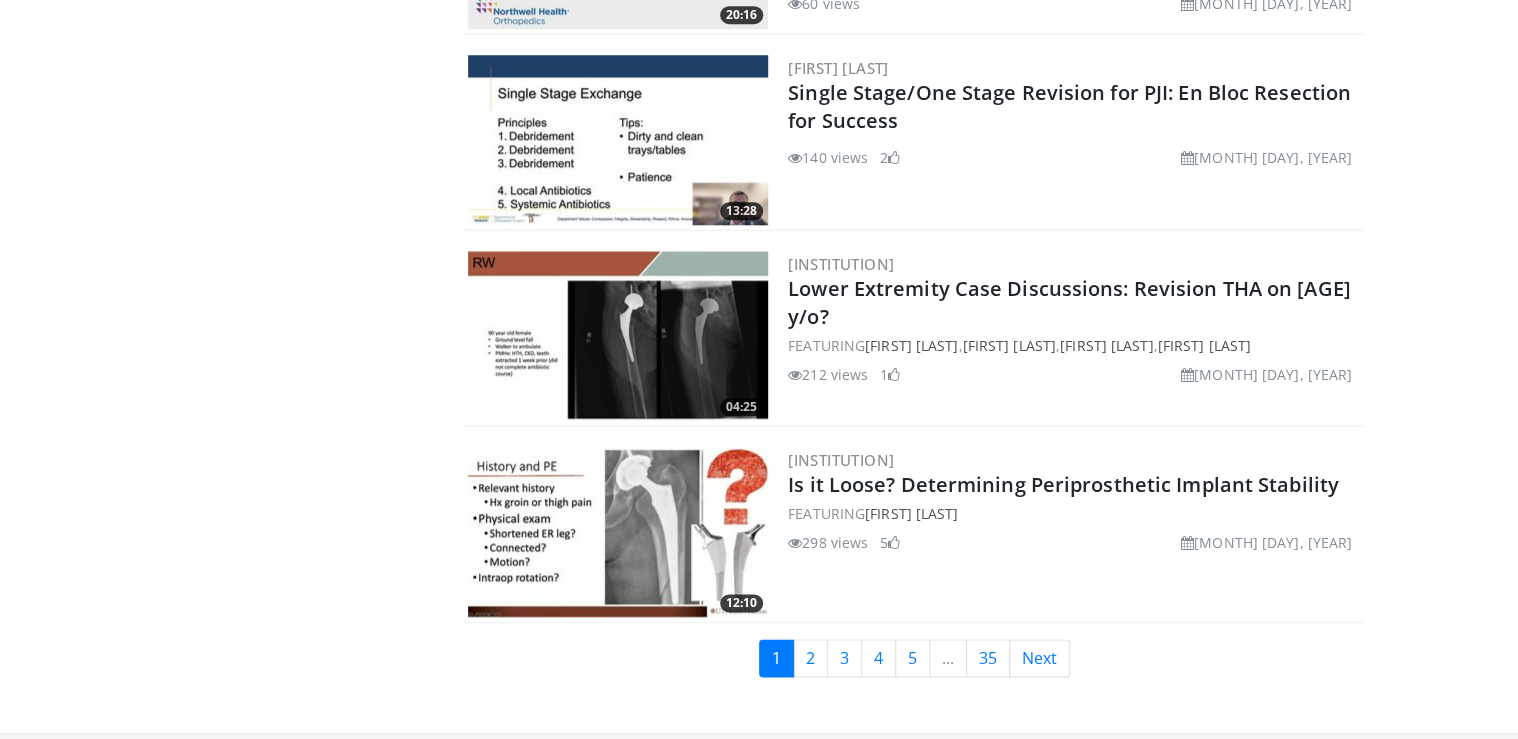 scroll, scrollTop: 4683, scrollLeft: 0, axis: vertical 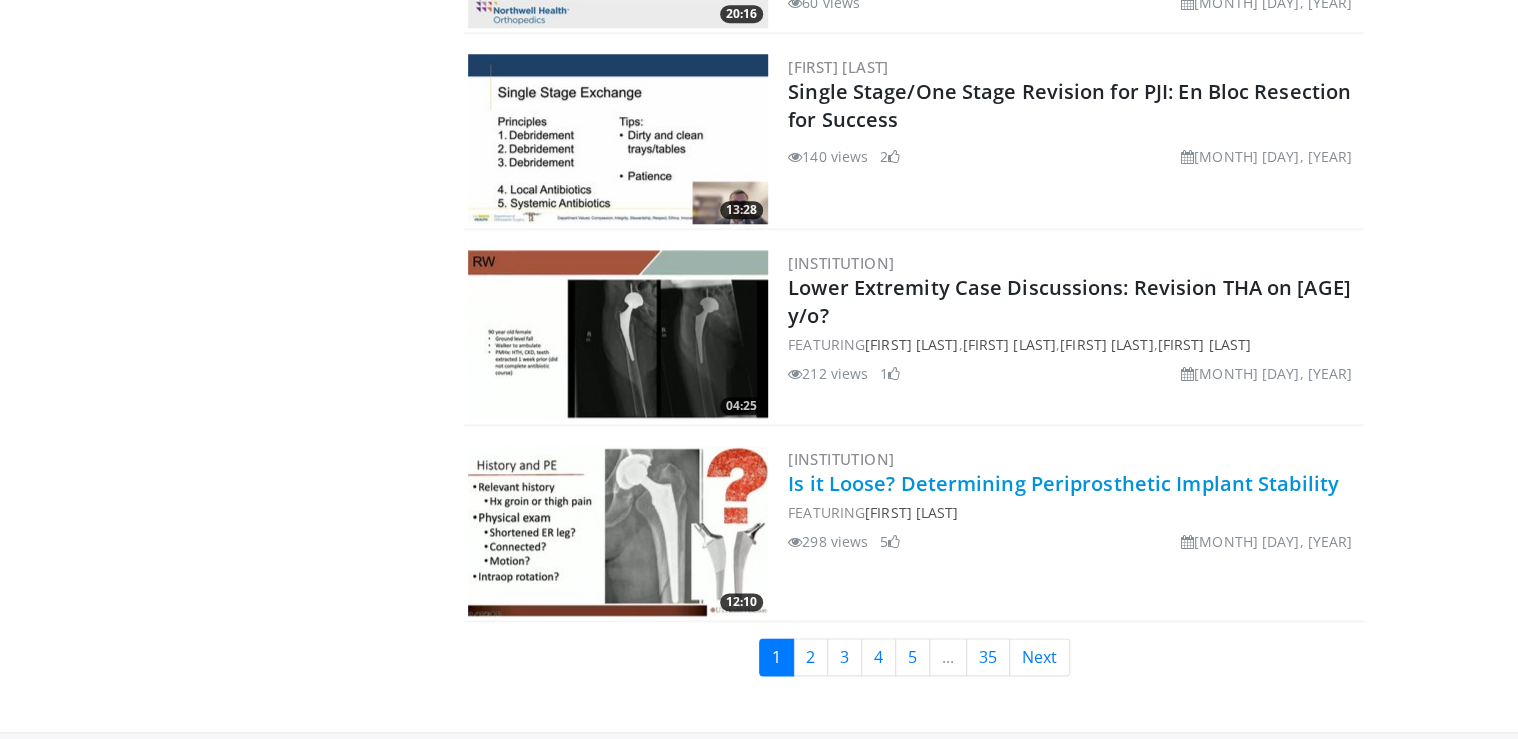 click on "Is it Loose? Determining Periprosthetic Implant Stability" at bounding box center (1063, 483) 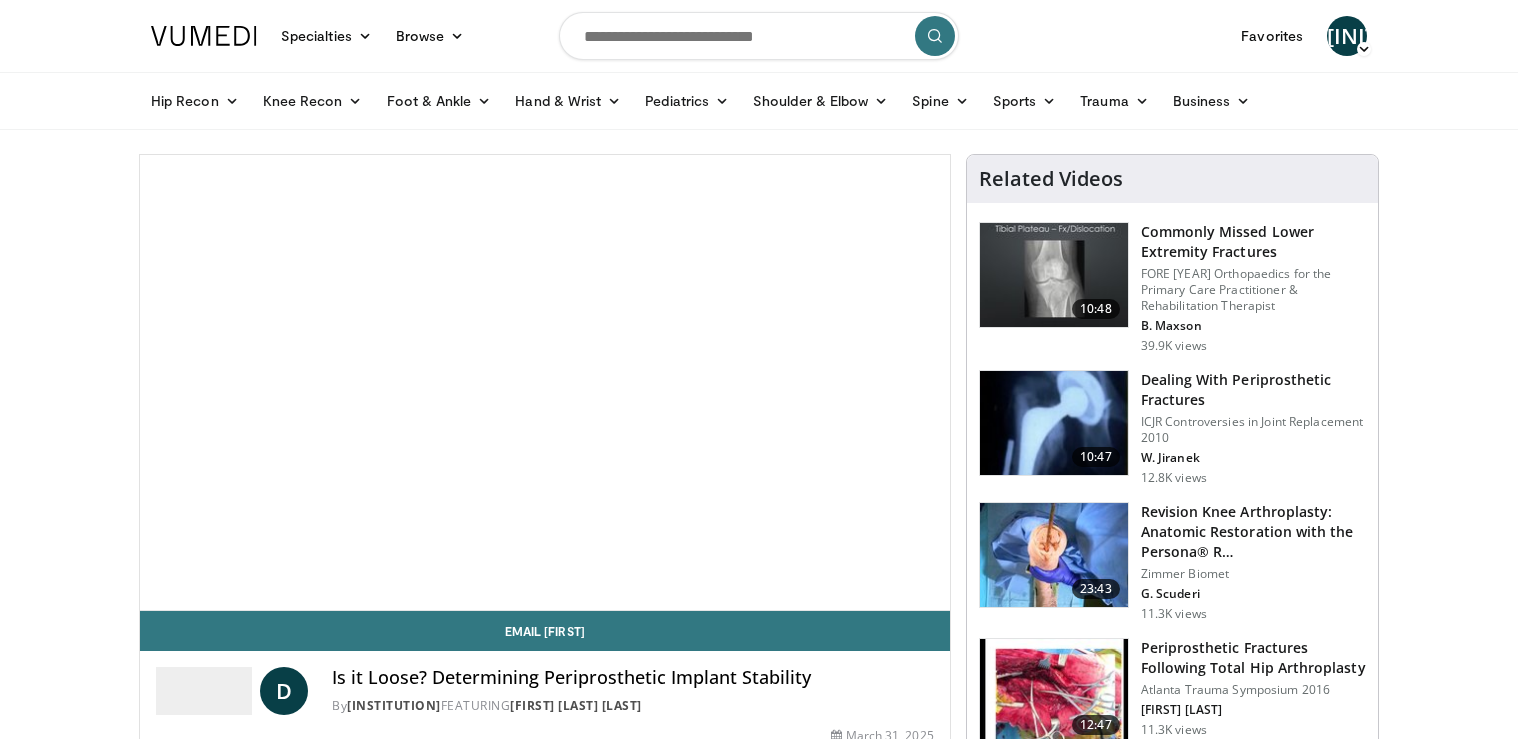 scroll, scrollTop: 0, scrollLeft: 0, axis: both 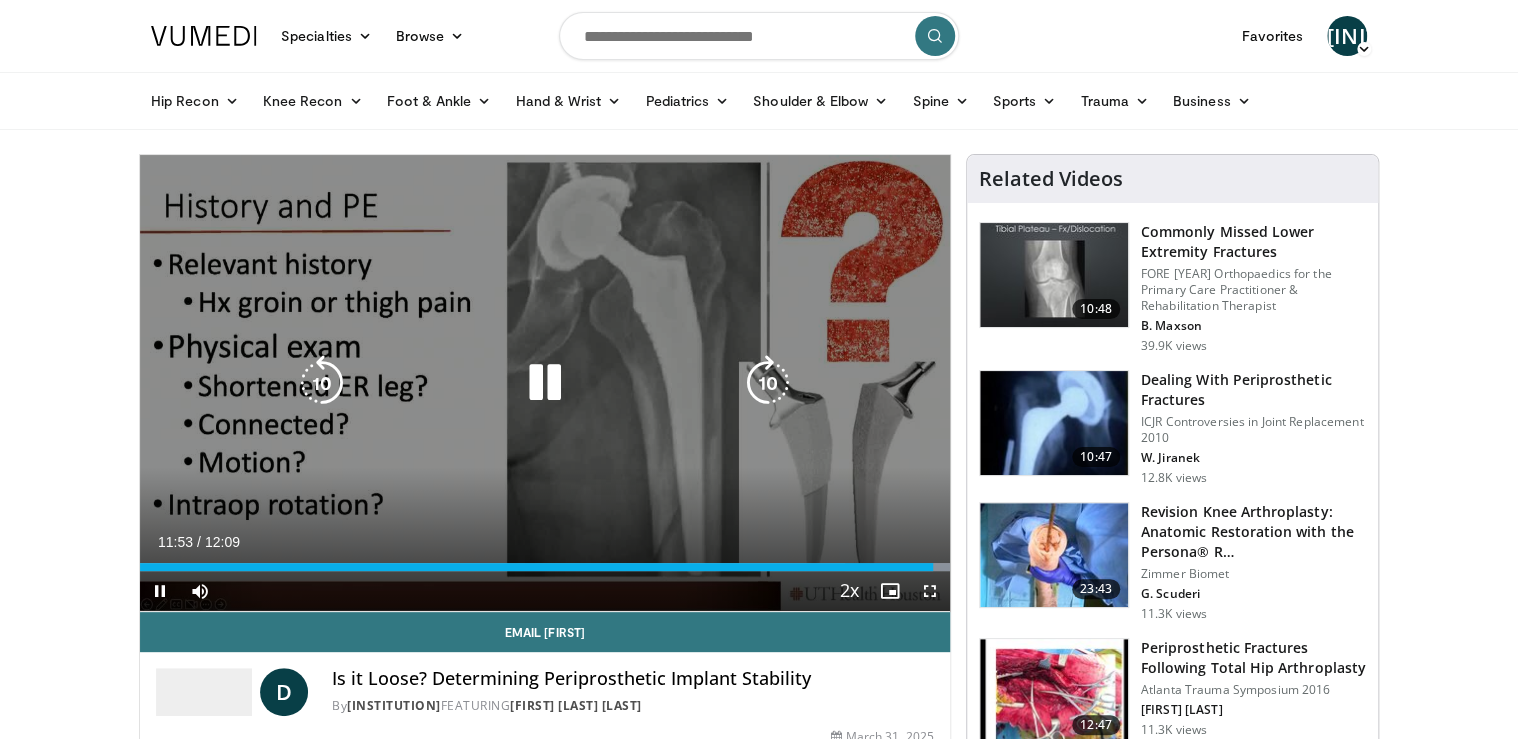 click at bounding box center (322, 383) 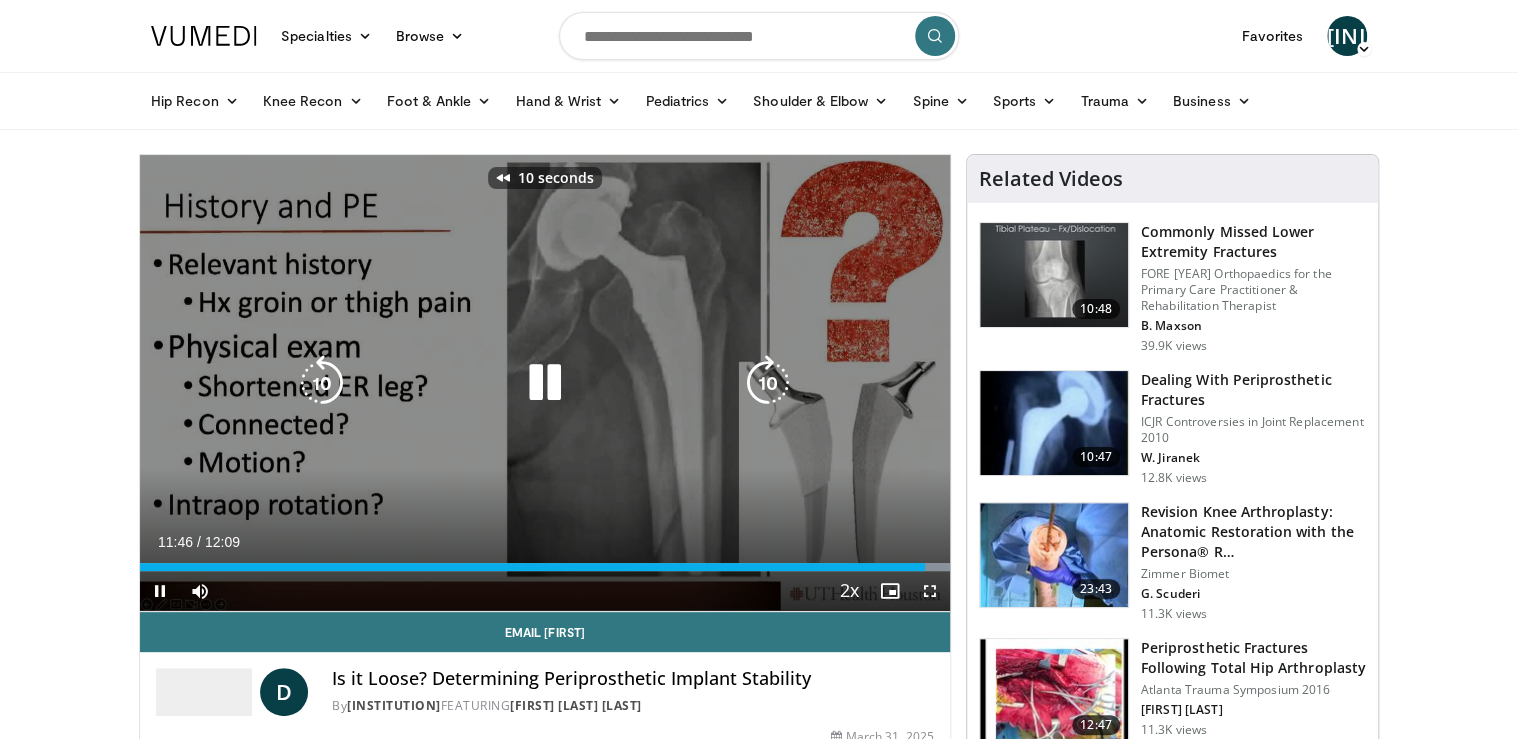 click at bounding box center [545, 383] 